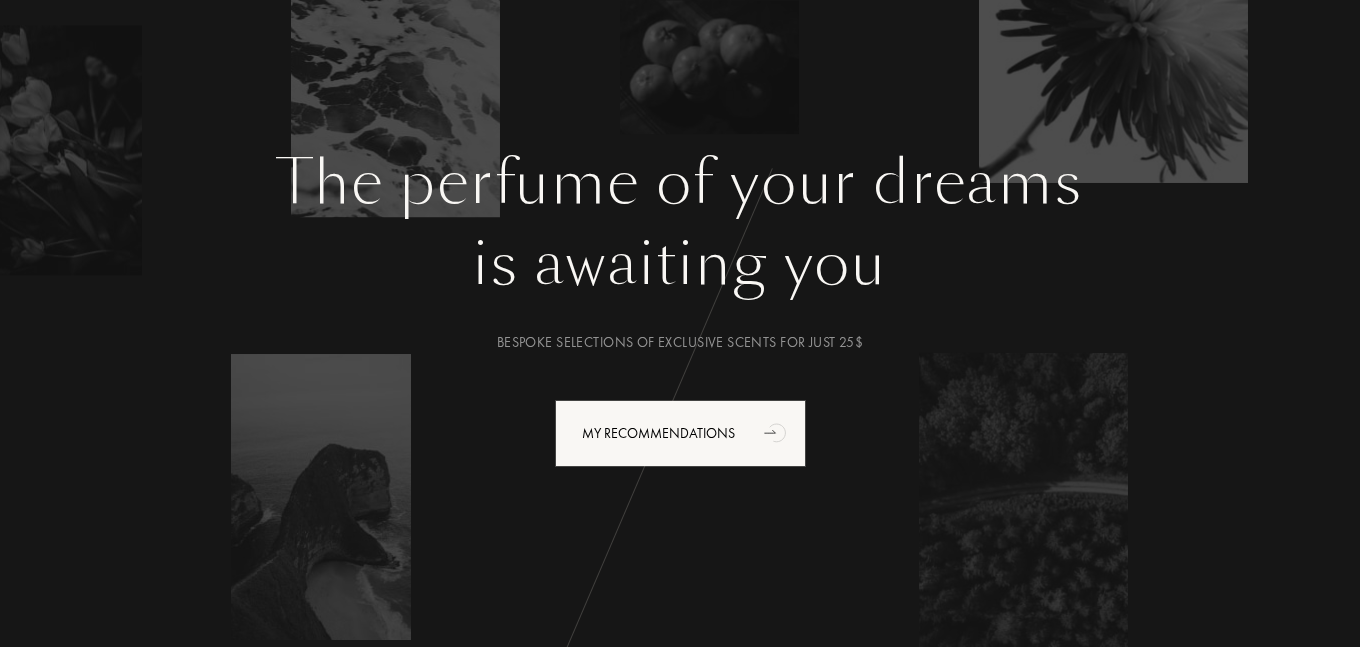 scroll, scrollTop: 0, scrollLeft: 0, axis: both 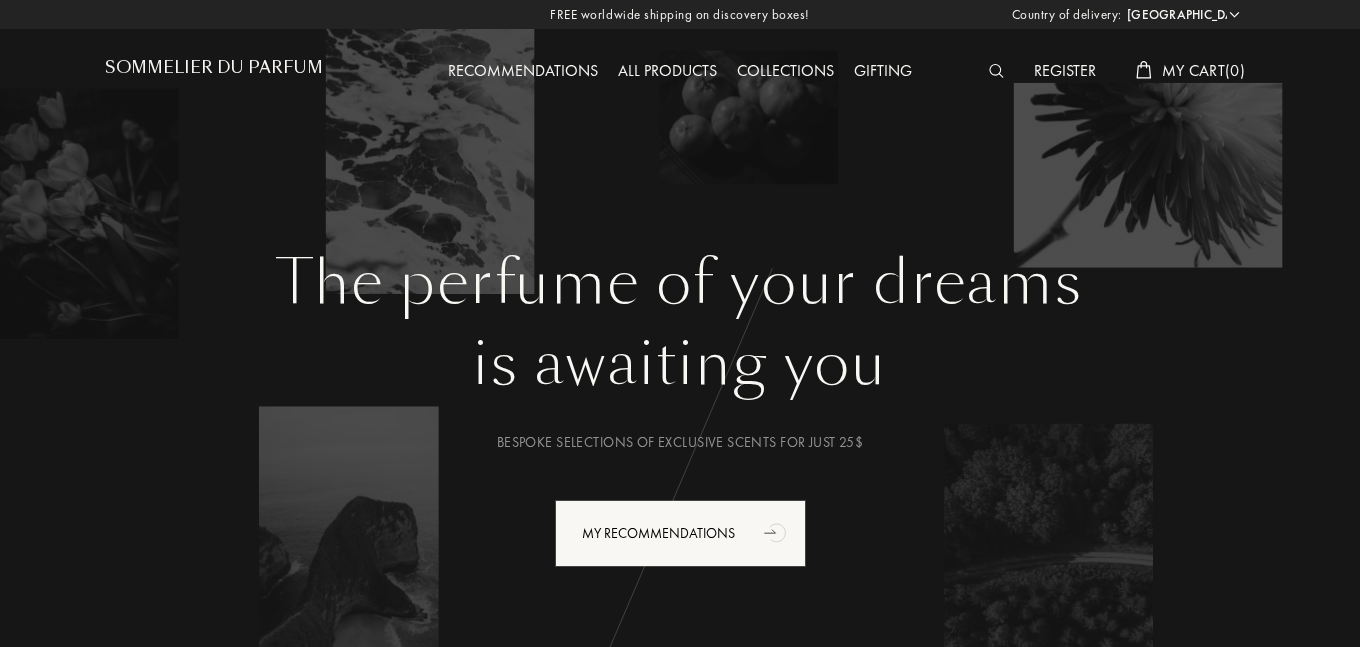 click on "Afghanistan Albania Algeria Andorra Angola Anguilla Antartica Antigua and Barbuda Argentina Armenia Aruba Australia Austria Azerbaijan Bahrain Bangladesh Barbados Belarus Belgium Belize Benin Bermuda Bhutan Bolivia Bonaire Bosnia and Herzegovina Botswana Brazil British Virgin Islands Brunei Bulgaria Burkina Faso Burundi Cambodia Cameroon Canada Cape Verde Cayman Islands Central African Republic Chad Chile China Clipperton Island Colombia Comoros Costa Rica Côte d'Ivoire Croatia Cuba Curaçao Cyprus Czech Republic Democratic Republic of the Congo Denmark Djibouti Dominica Dominican Republic East Timor Ecuador Egypt El Salvador Equatorial Guinea Eritrea Estonia Ethiopia Falkland Islands Federated States of Micronesia Fiji Finland France French Guinea Gabon Gambia Georgia Germany Ghana Greece Greenland Grenada Guadeloupe Guatemala Guinea Guinea-Bissau Guyana Haiti Honduras Hong Kong Hungary Iceland India Indonesia Iran Iraq Israel Italy Jamaica Japan Jordan Kazakhstan Kenya Kiribati Kuwait Kyrgyzstan Laos Libya" at bounding box center [1182, 15] 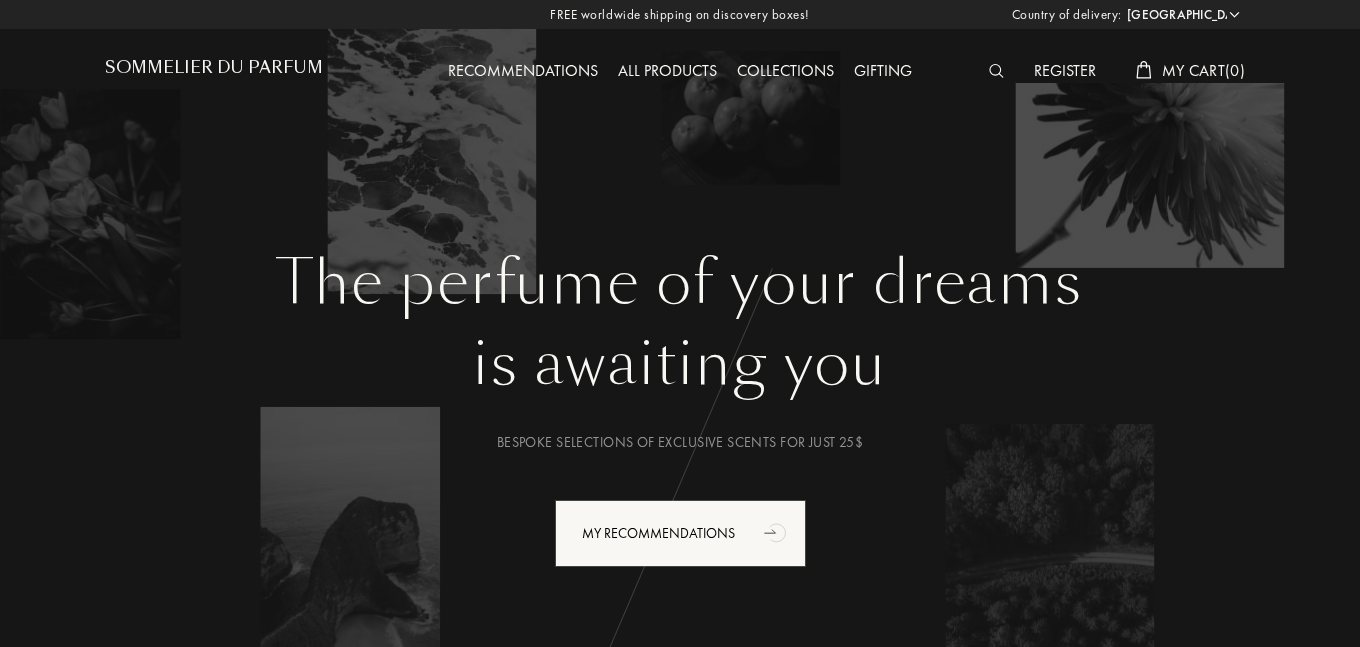 select on "ID" 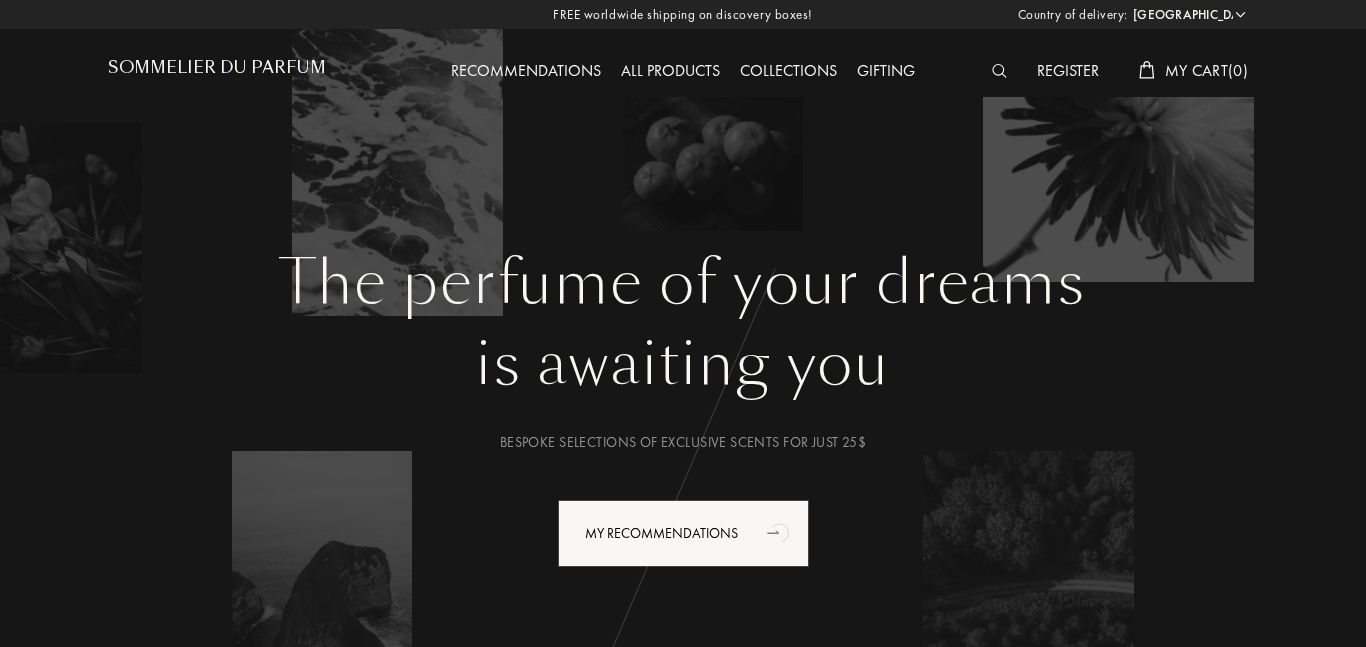 select on "ID" 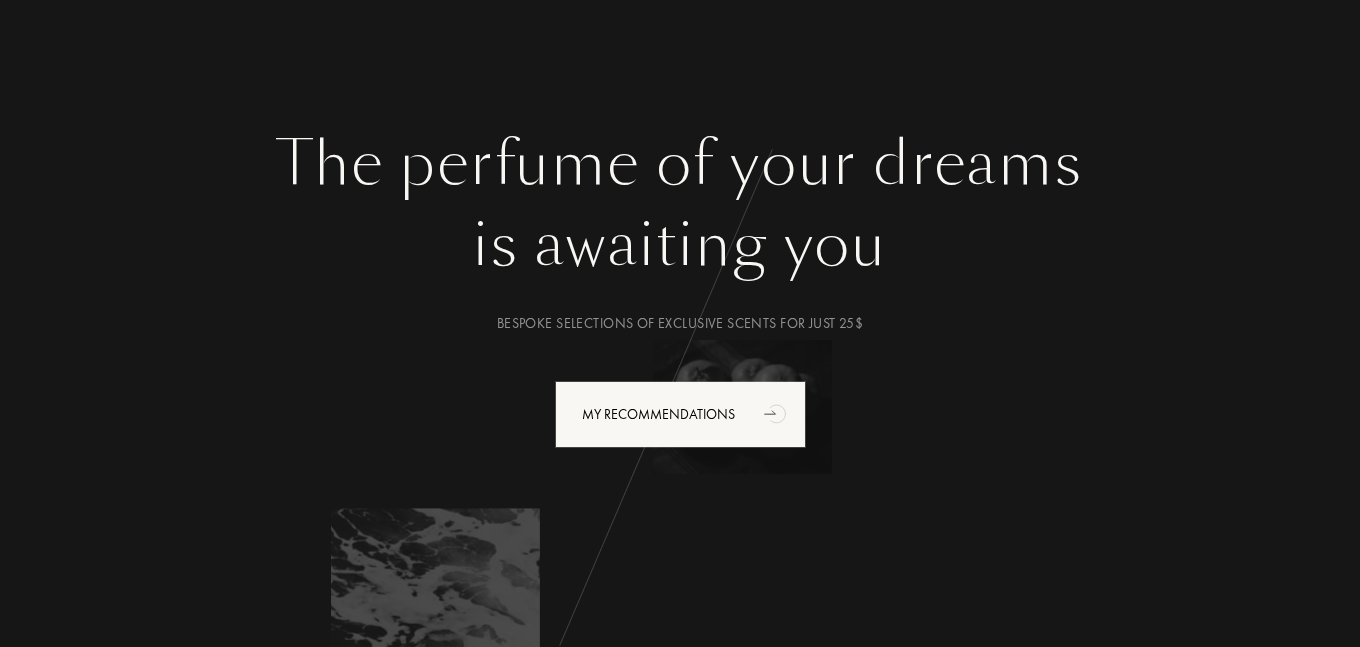 scroll, scrollTop: 0, scrollLeft: 0, axis: both 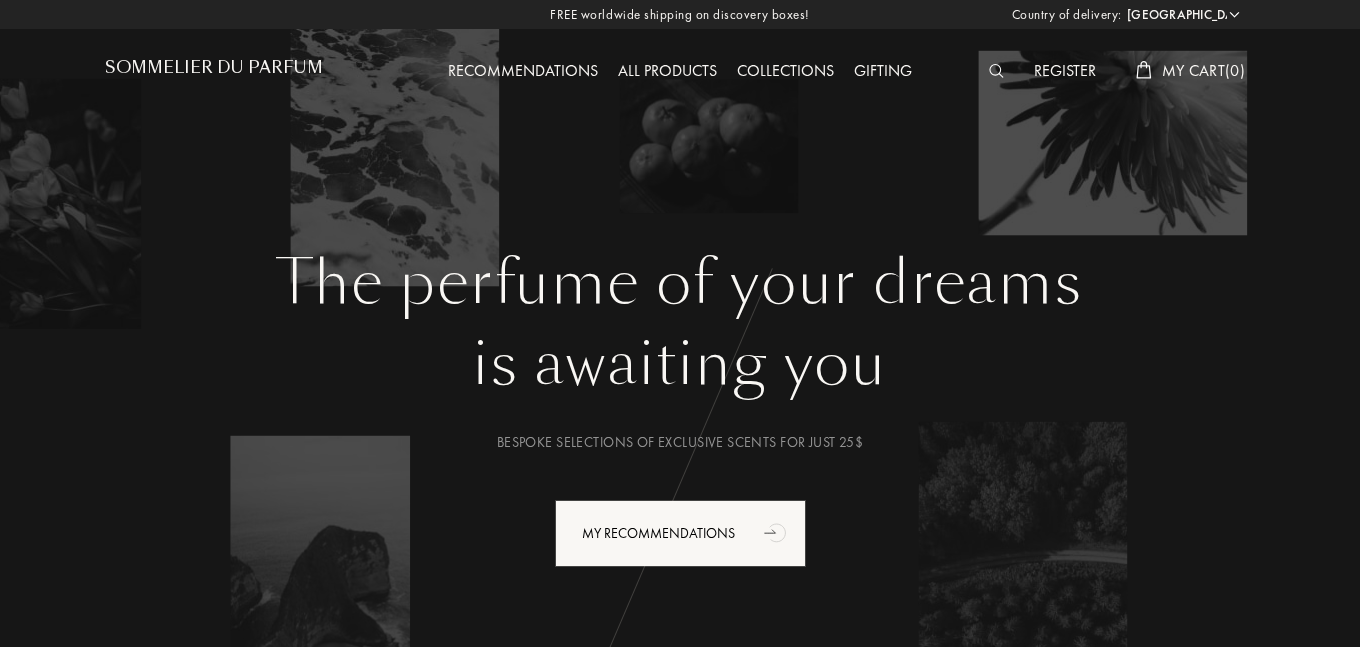 click on "All products" at bounding box center [667, 72] 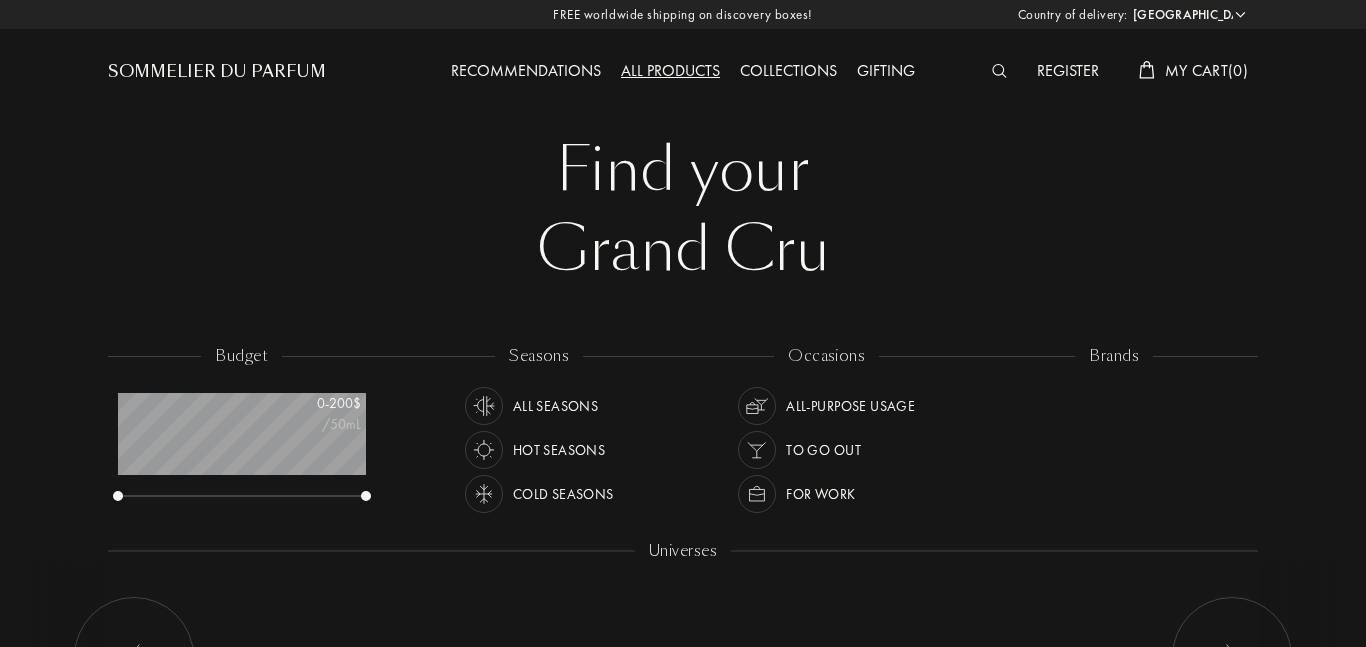 select on "ID" 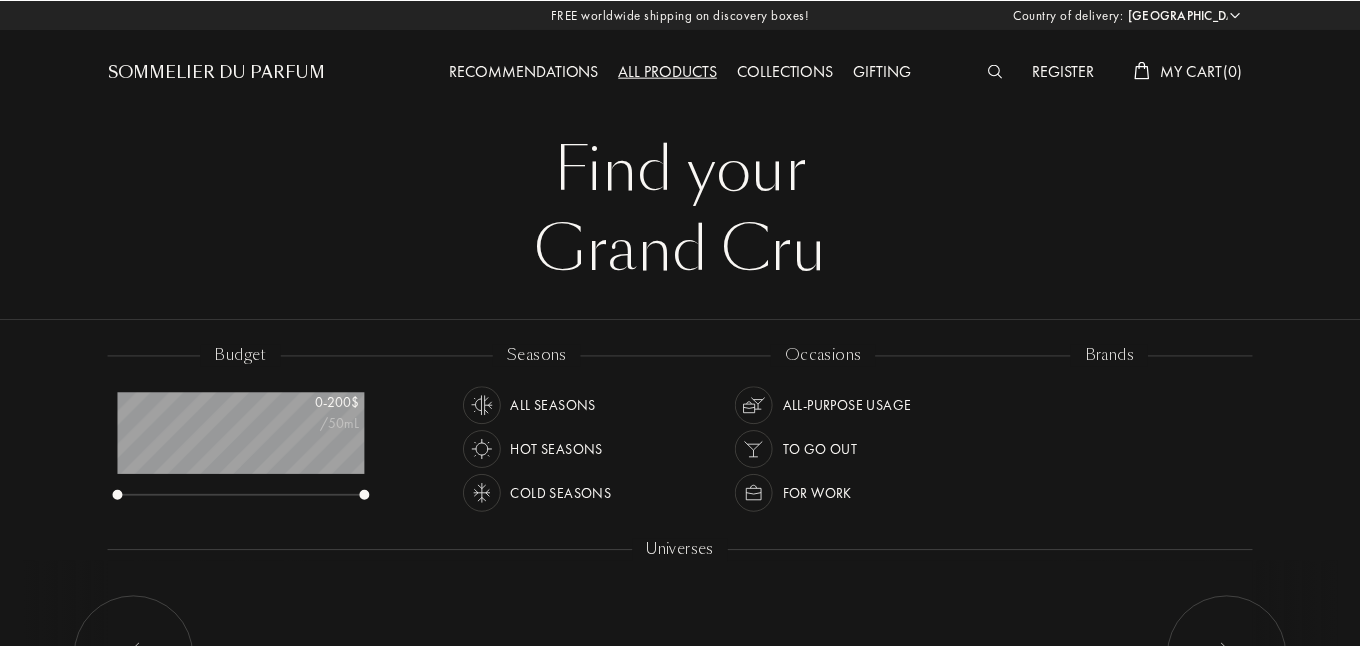 scroll, scrollTop: 0, scrollLeft: 0, axis: both 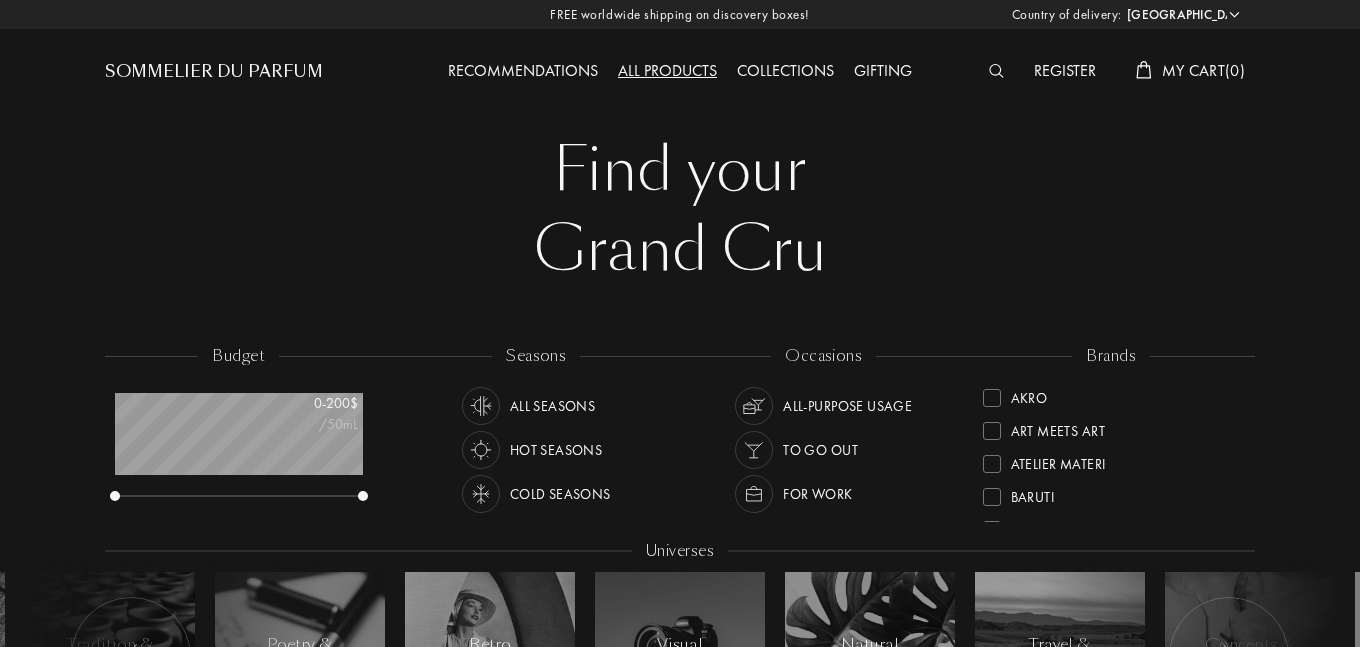 click at bounding box center (996, 71) 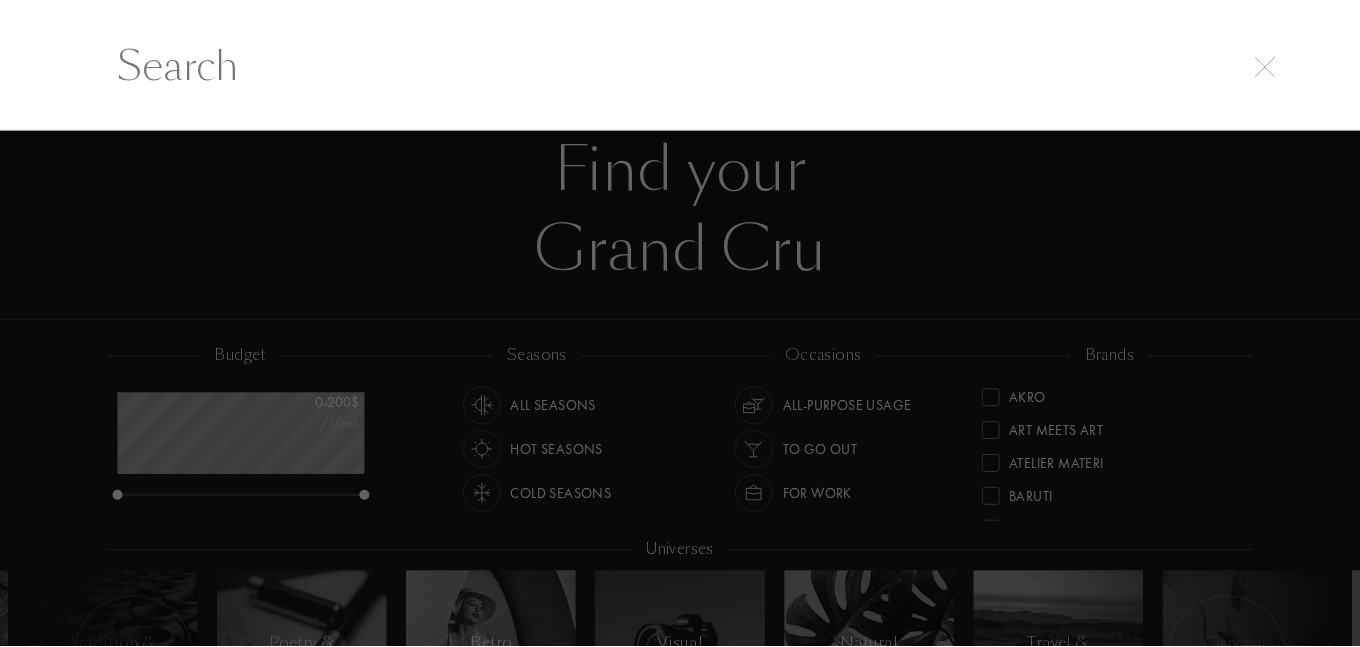 scroll, scrollTop: 1, scrollLeft: 0, axis: vertical 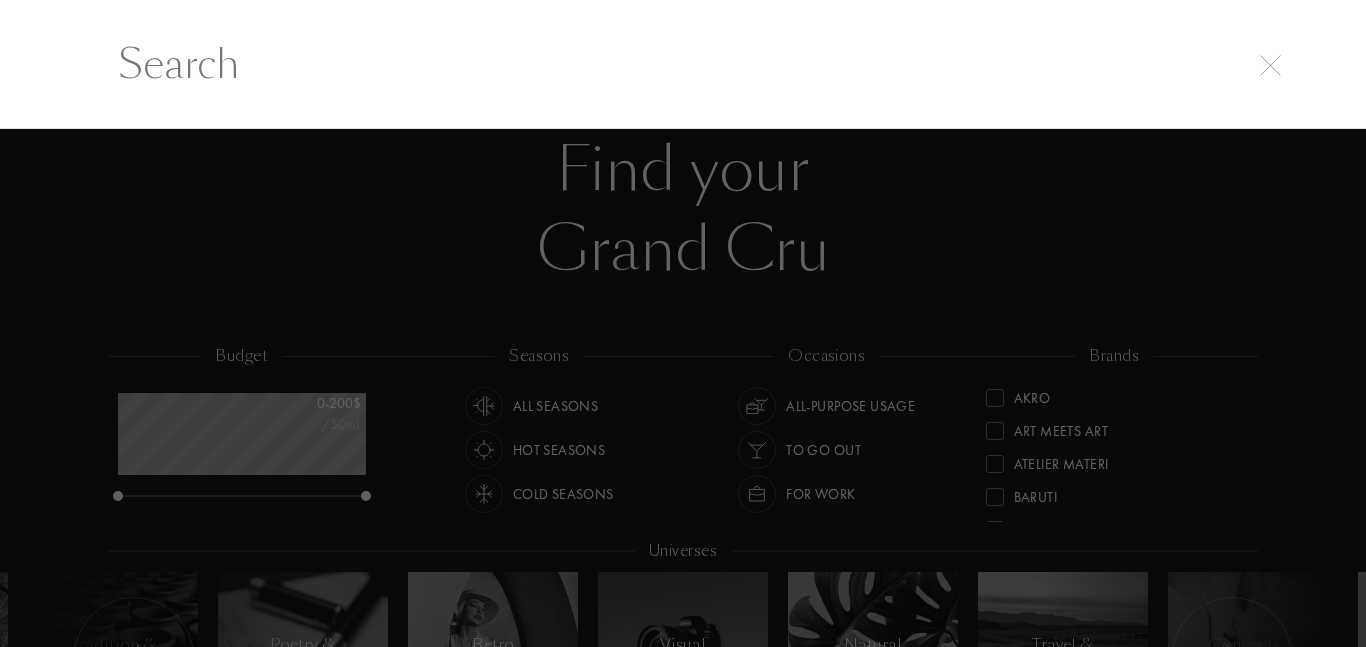 click at bounding box center [683, 64] 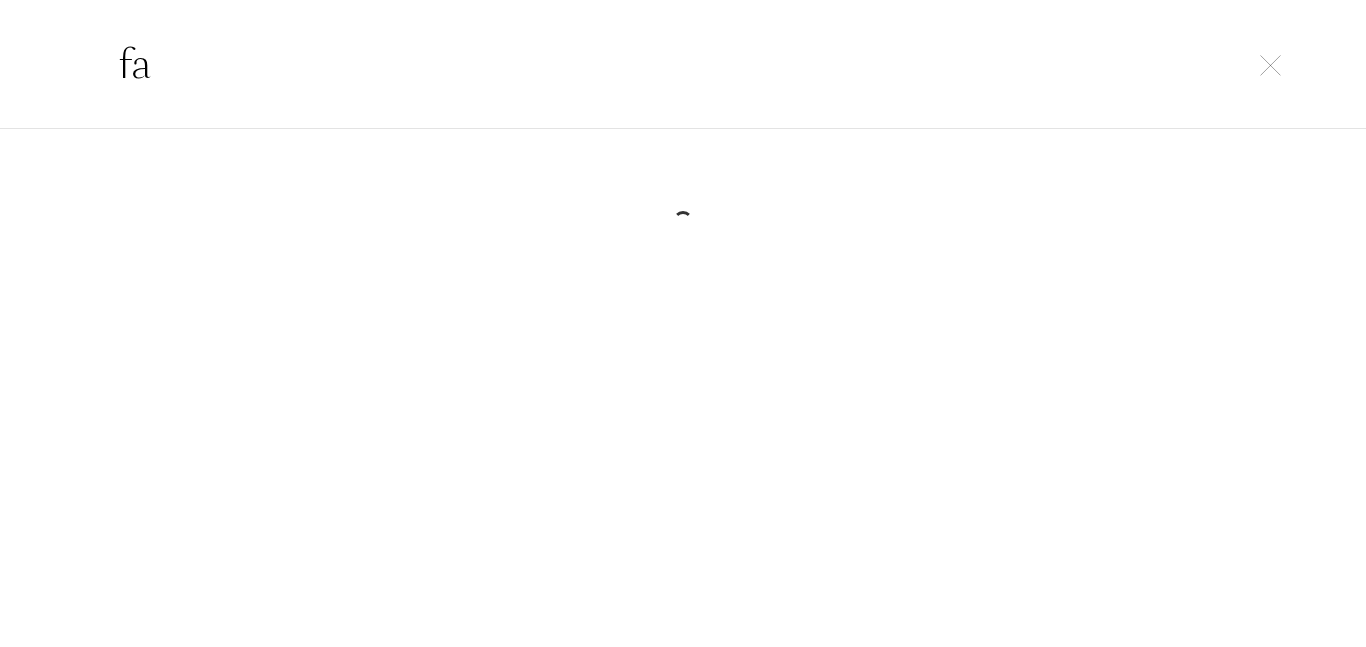 type on "f" 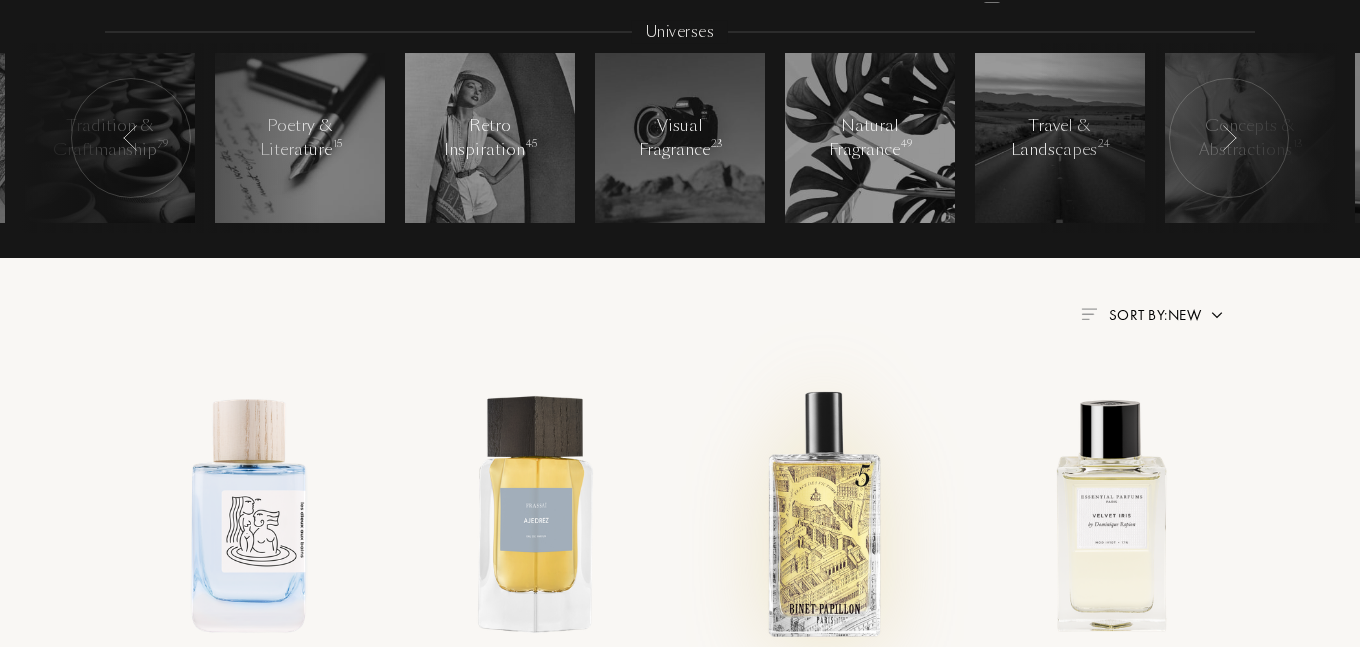scroll, scrollTop: 300, scrollLeft: 0, axis: vertical 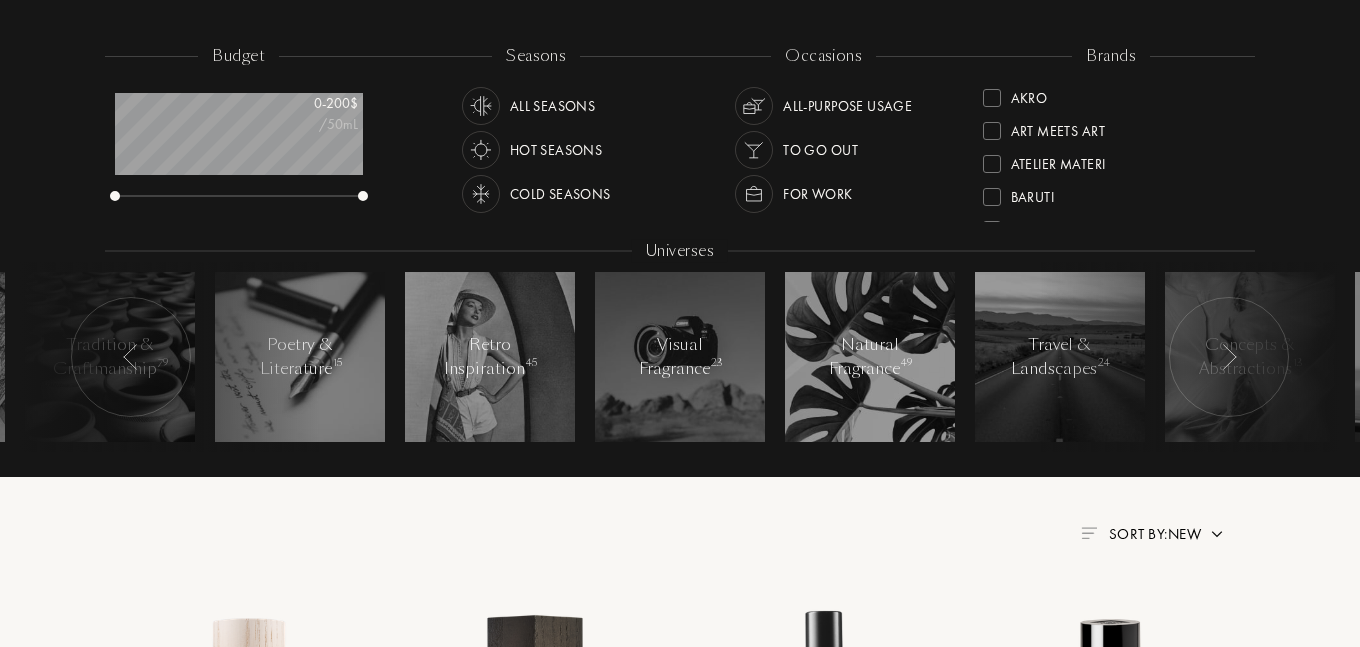 type 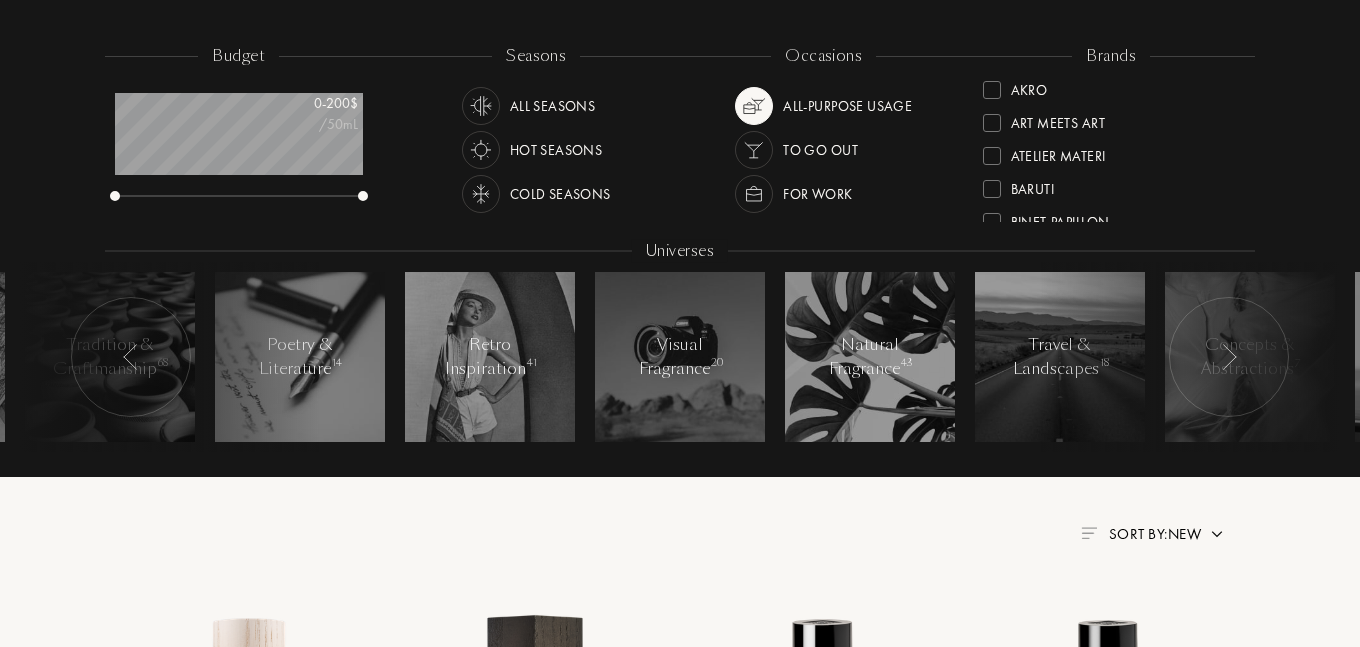 scroll, scrollTop: 0, scrollLeft: 0, axis: both 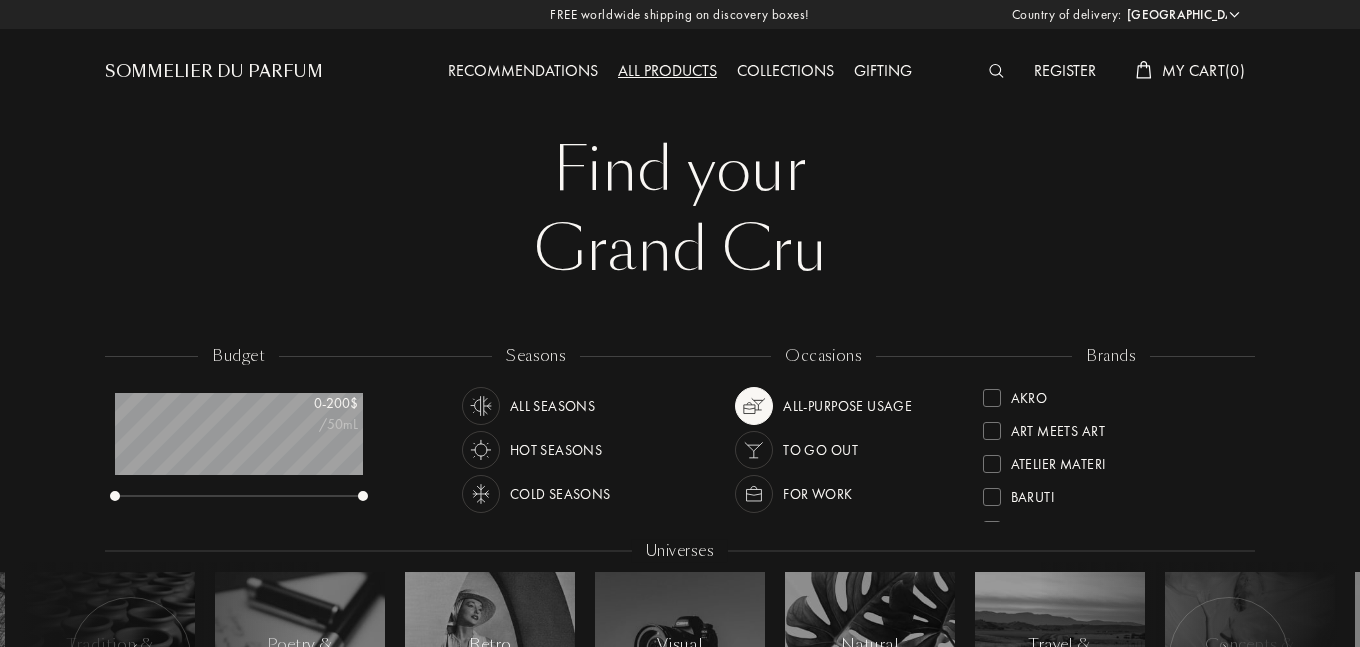 click on "All Seasons" at bounding box center (553, 406) 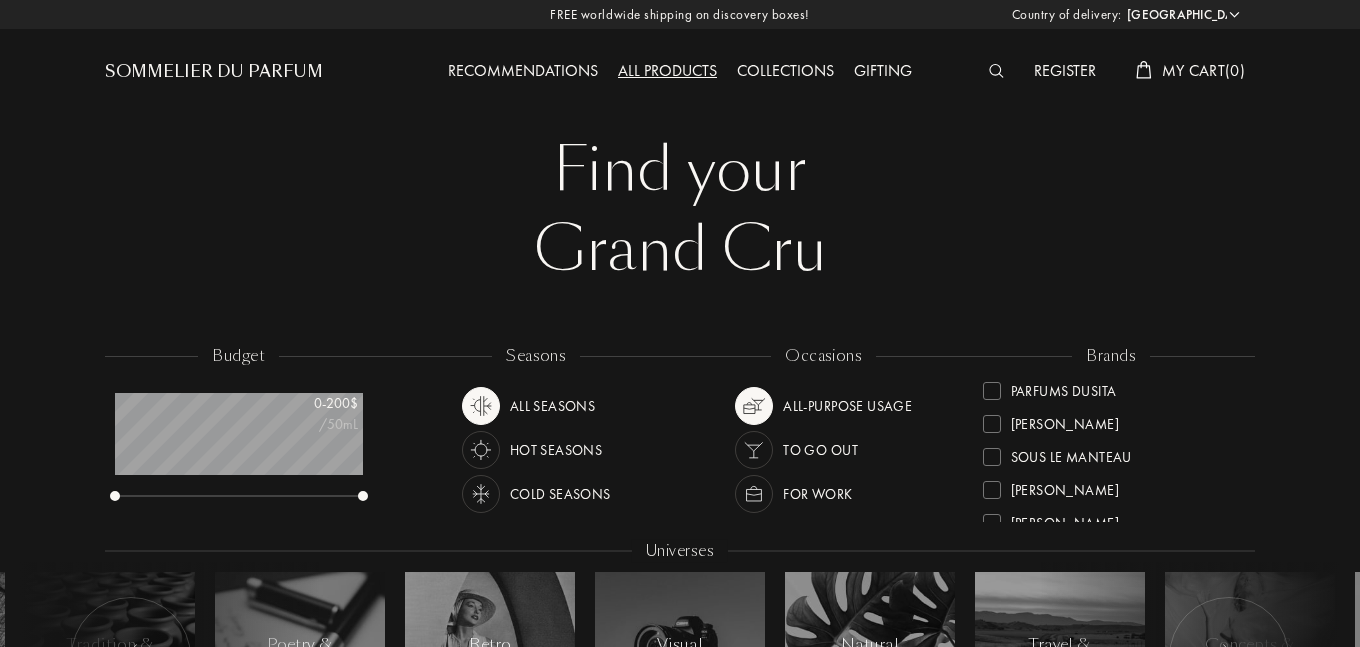scroll, scrollTop: 726, scrollLeft: 0, axis: vertical 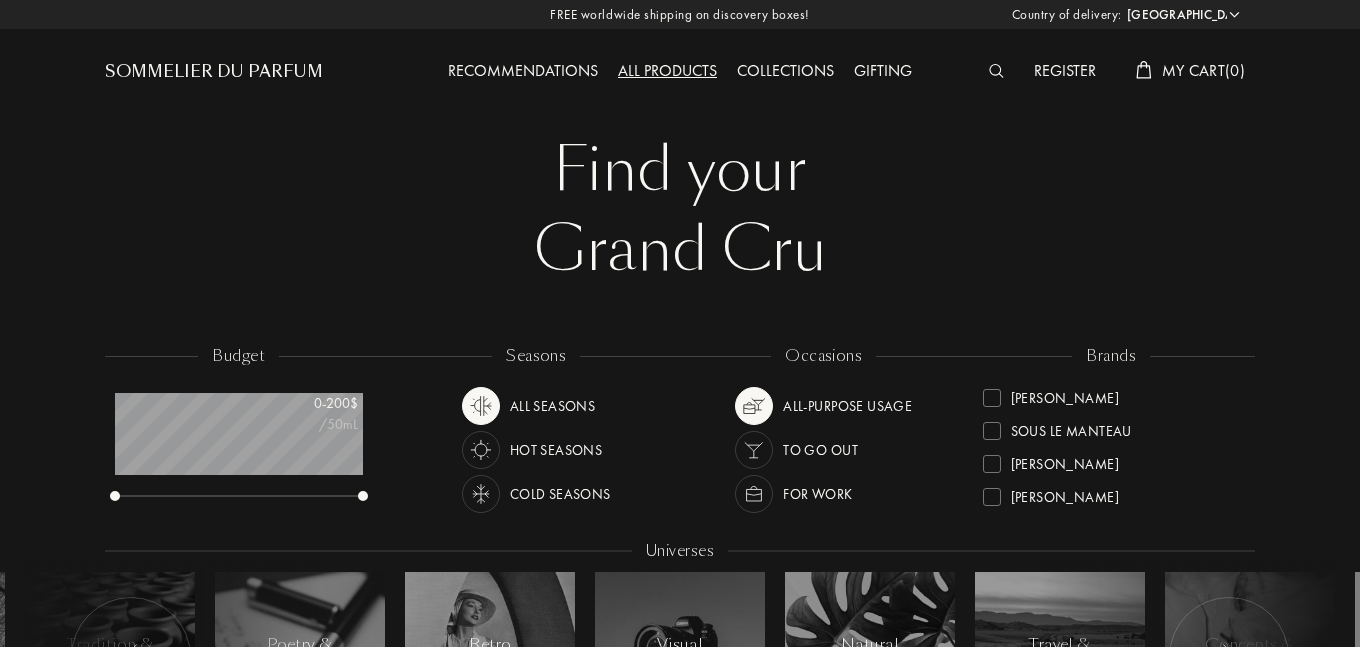 click at bounding box center (996, 71) 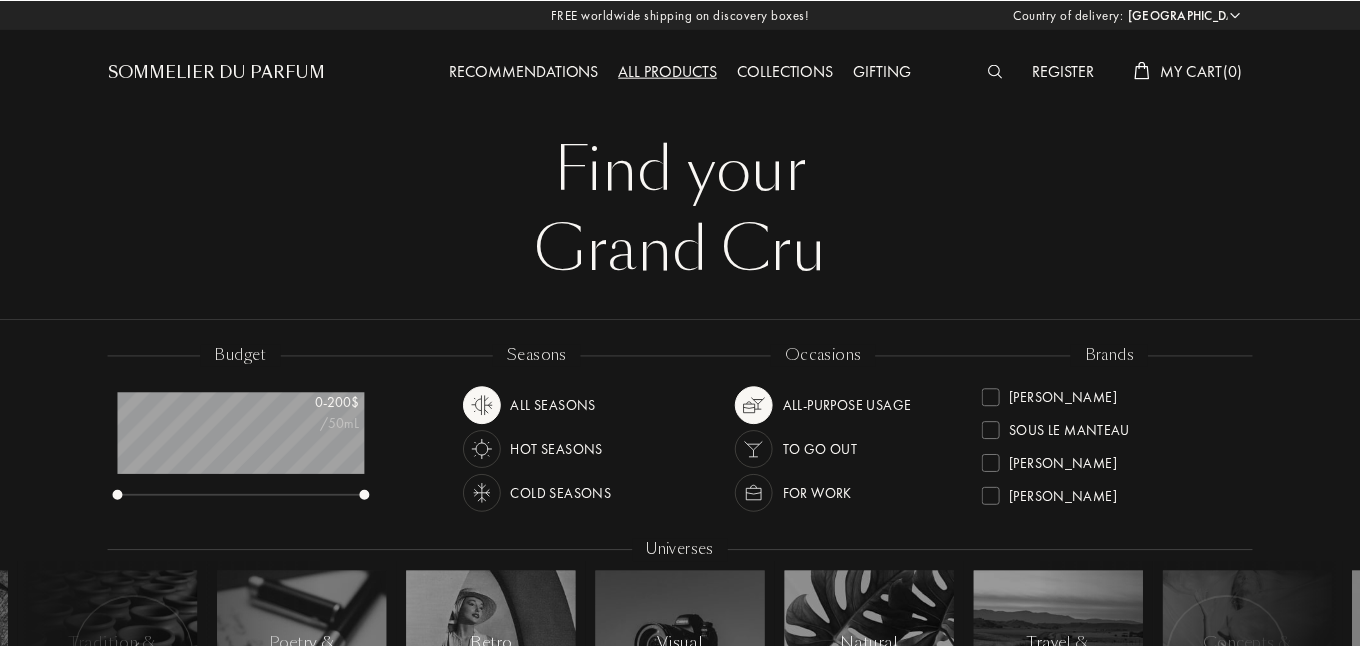 scroll, scrollTop: 1, scrollLeft: 0, axis: vertical 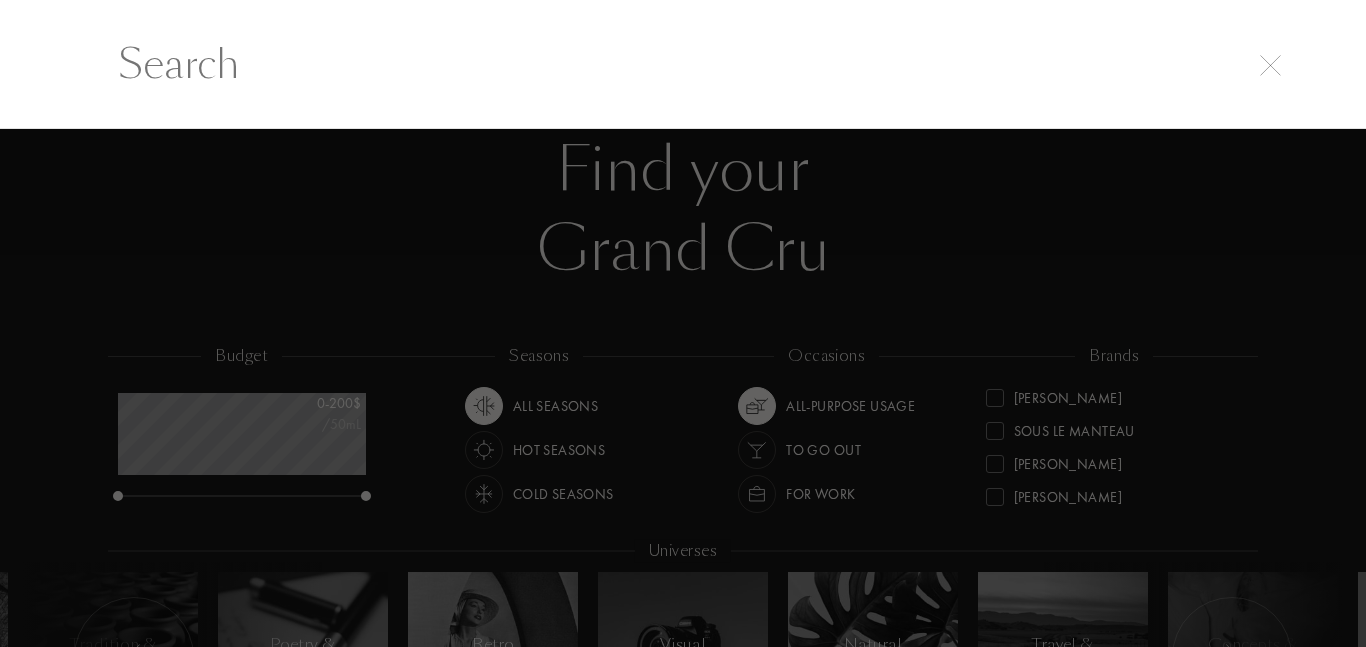 click at bounding box center (683, 388) 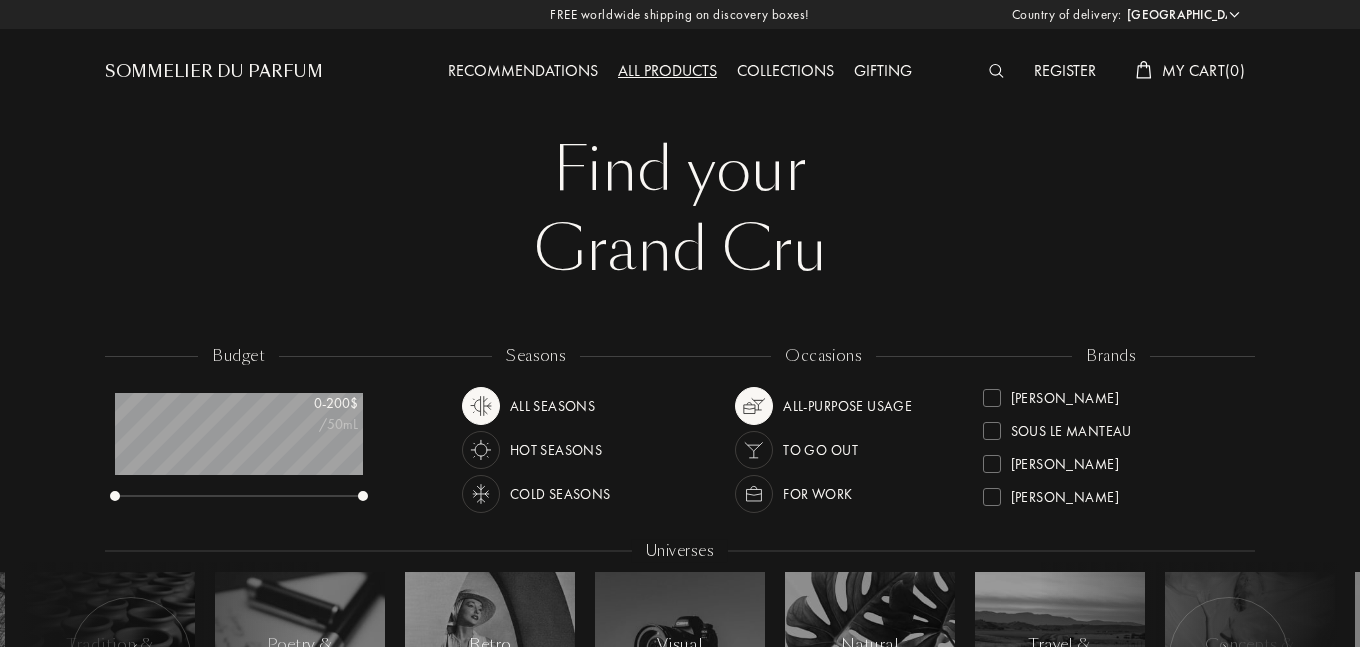 click on "Gifting" at bounding box center (883, 72) 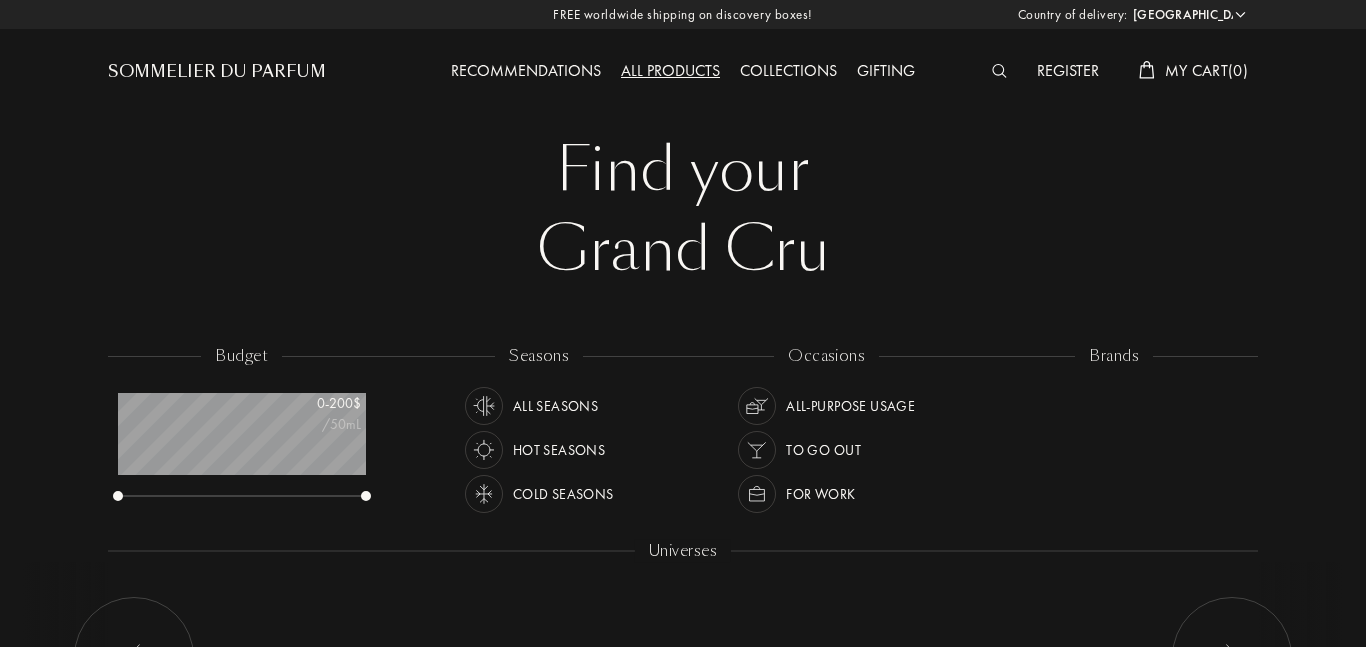 select on "ID" 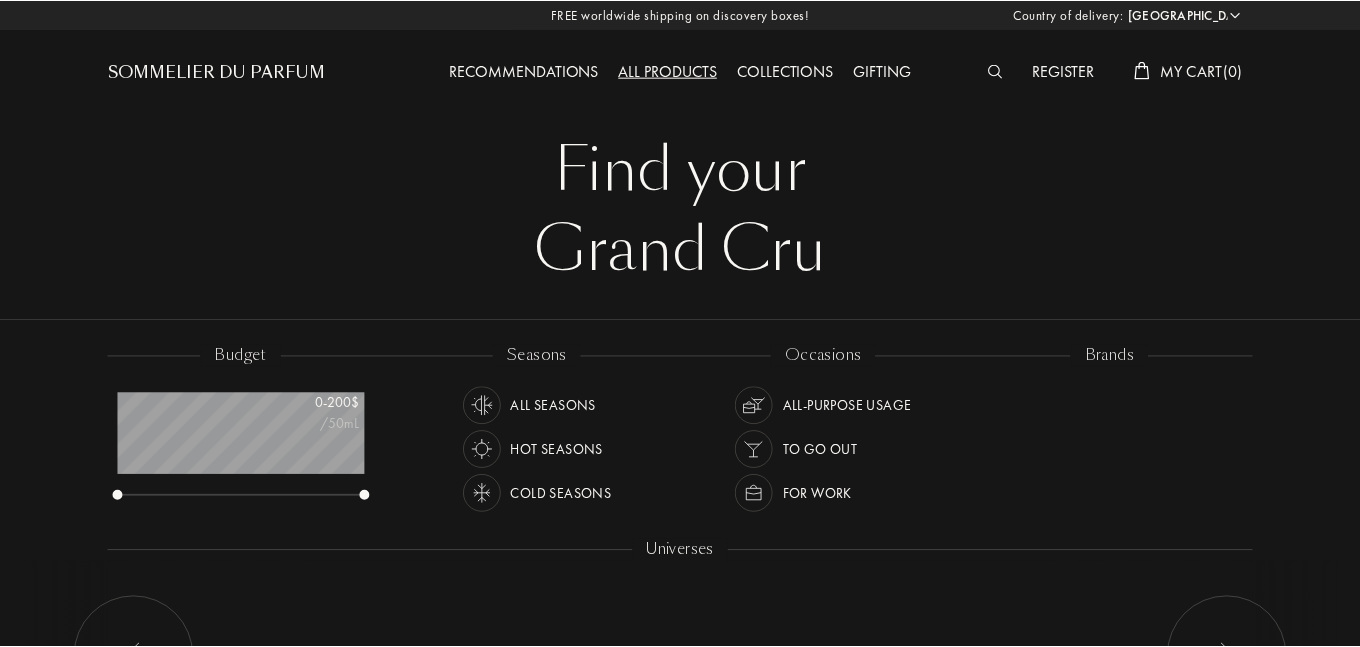 scroll, scrollTop: 0, scrollLeft: 0, axis: both 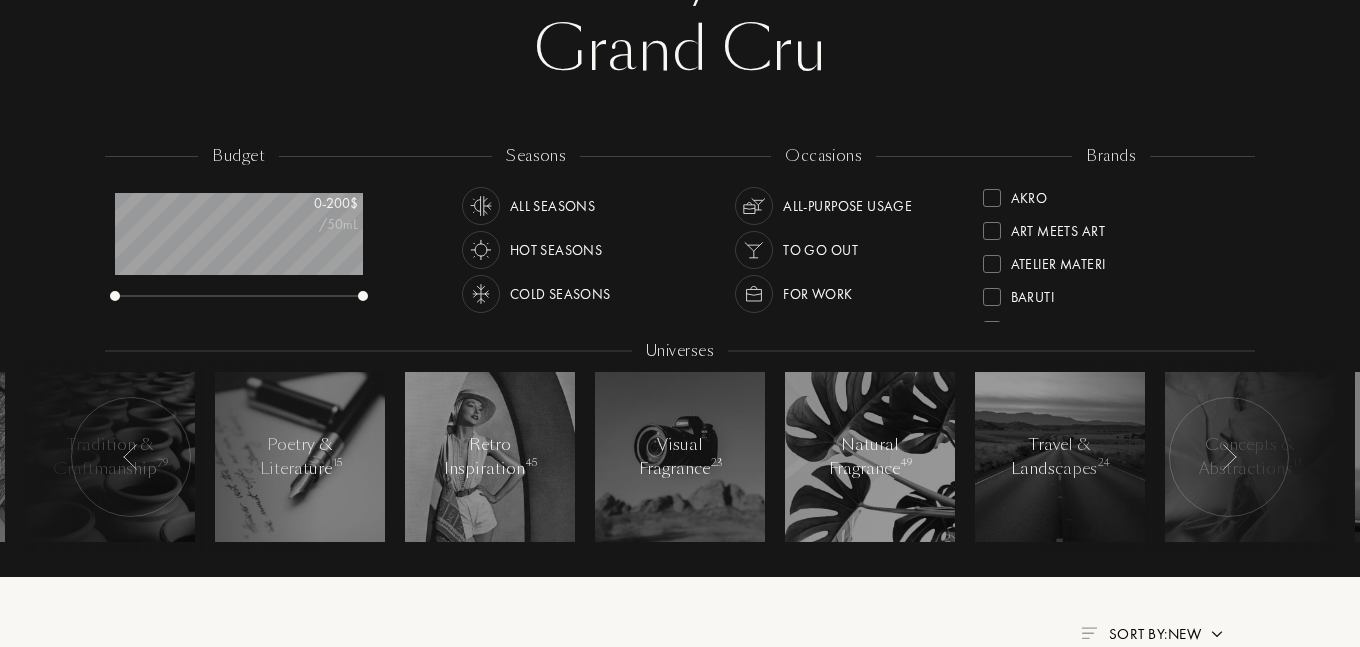 click at bounding box center [131, 457] 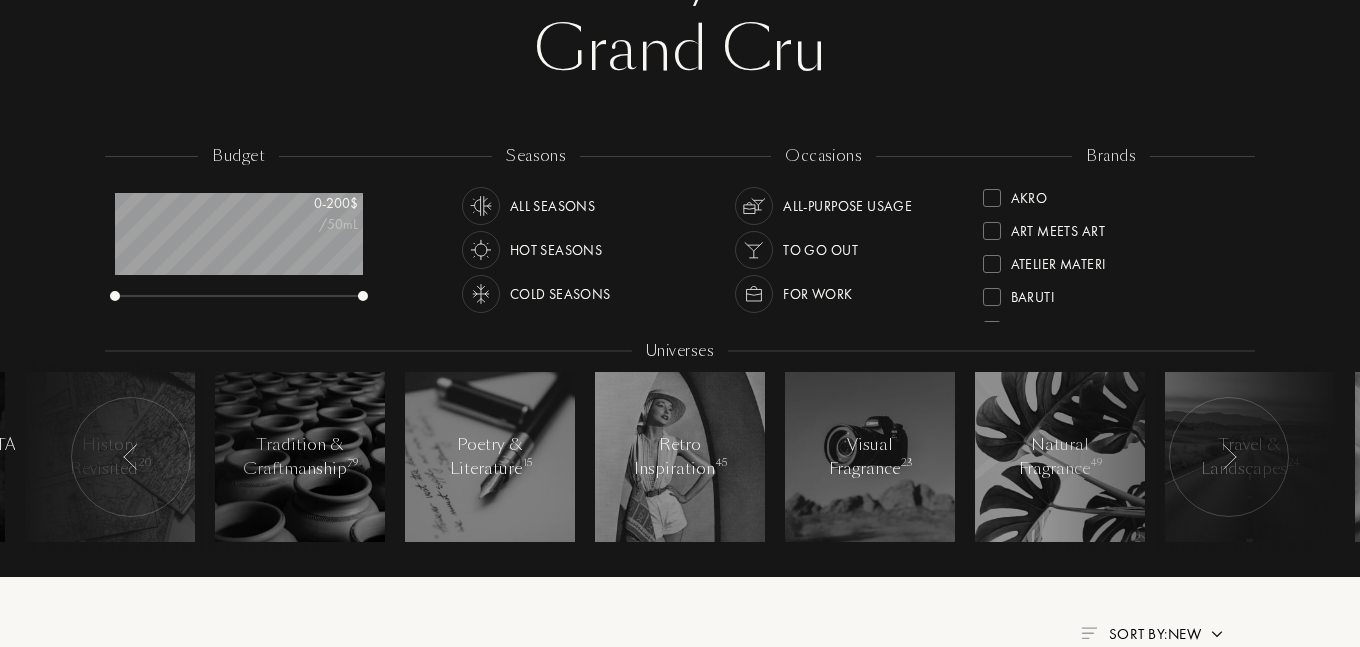 click at bounding box center [131, 457] 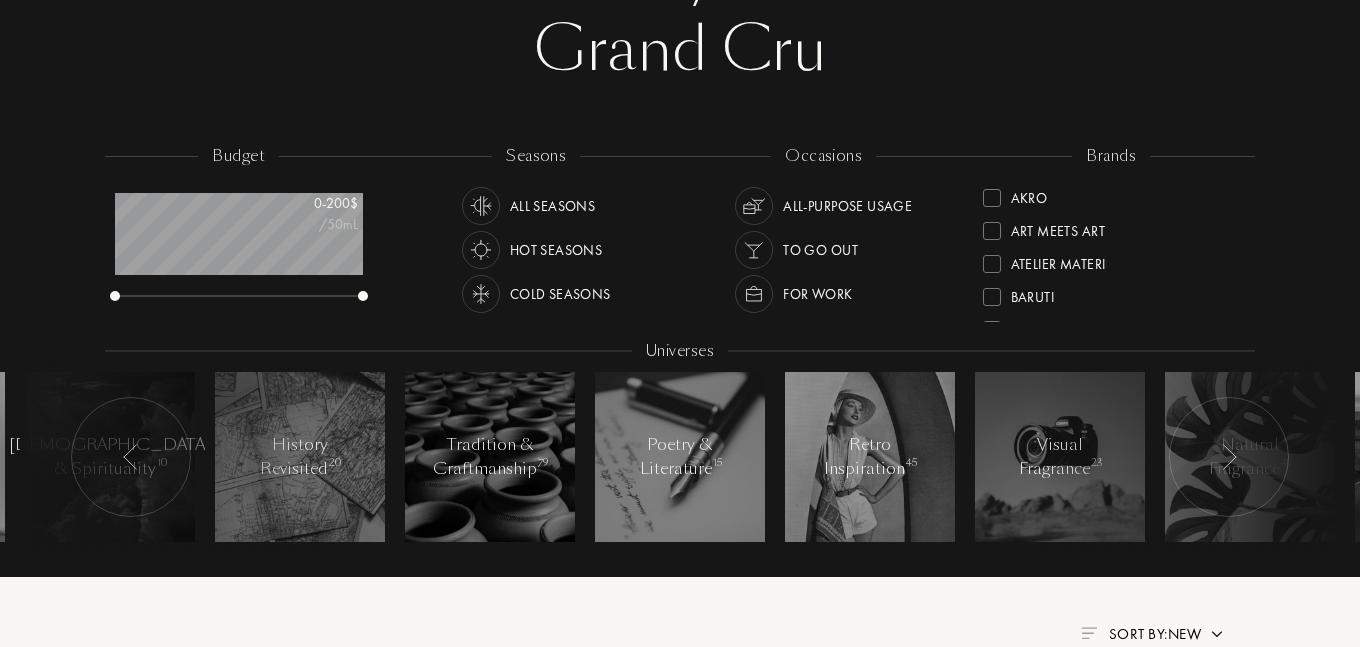 click at bounding box center (131, 457) 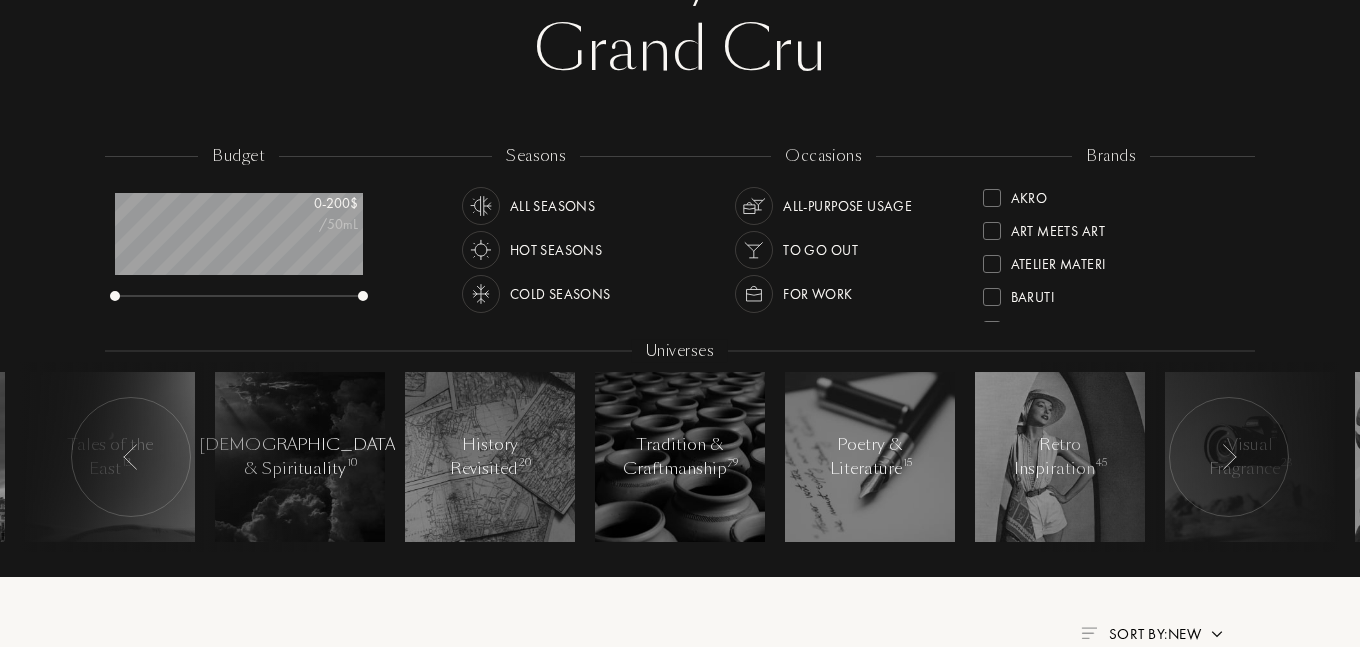 click at bounding box center [131, 457] 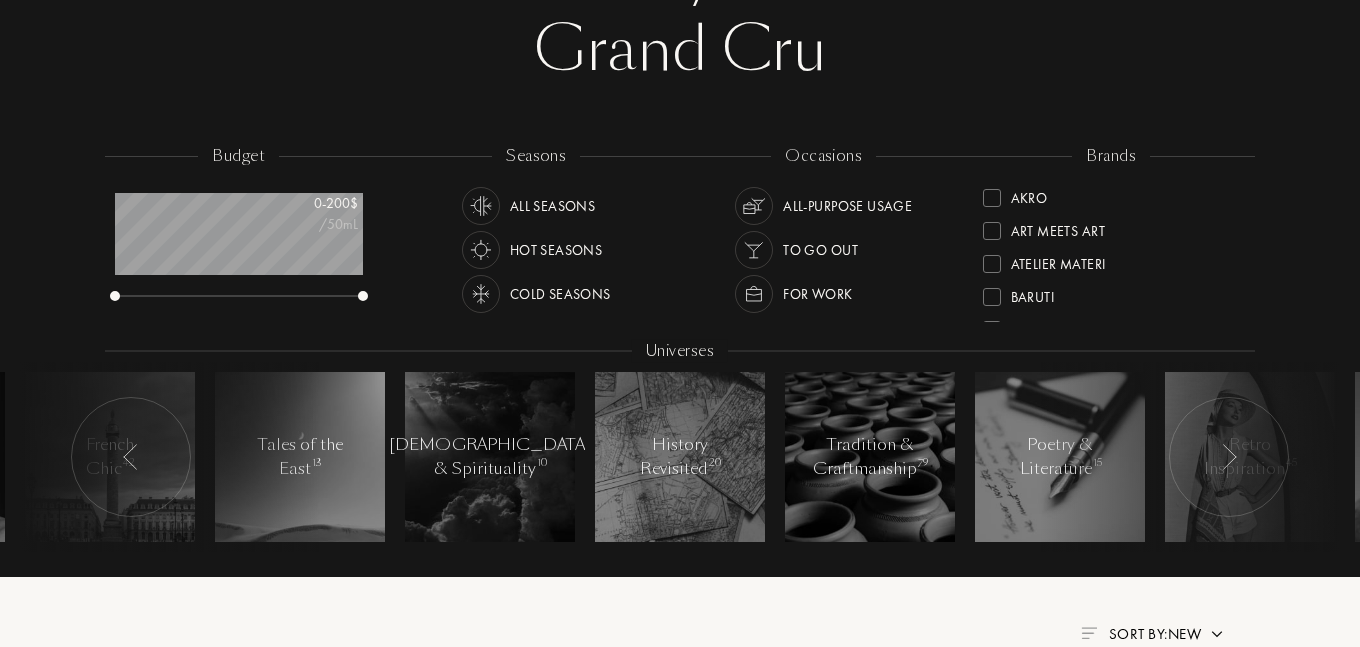 click at bounding box center [131, 457] 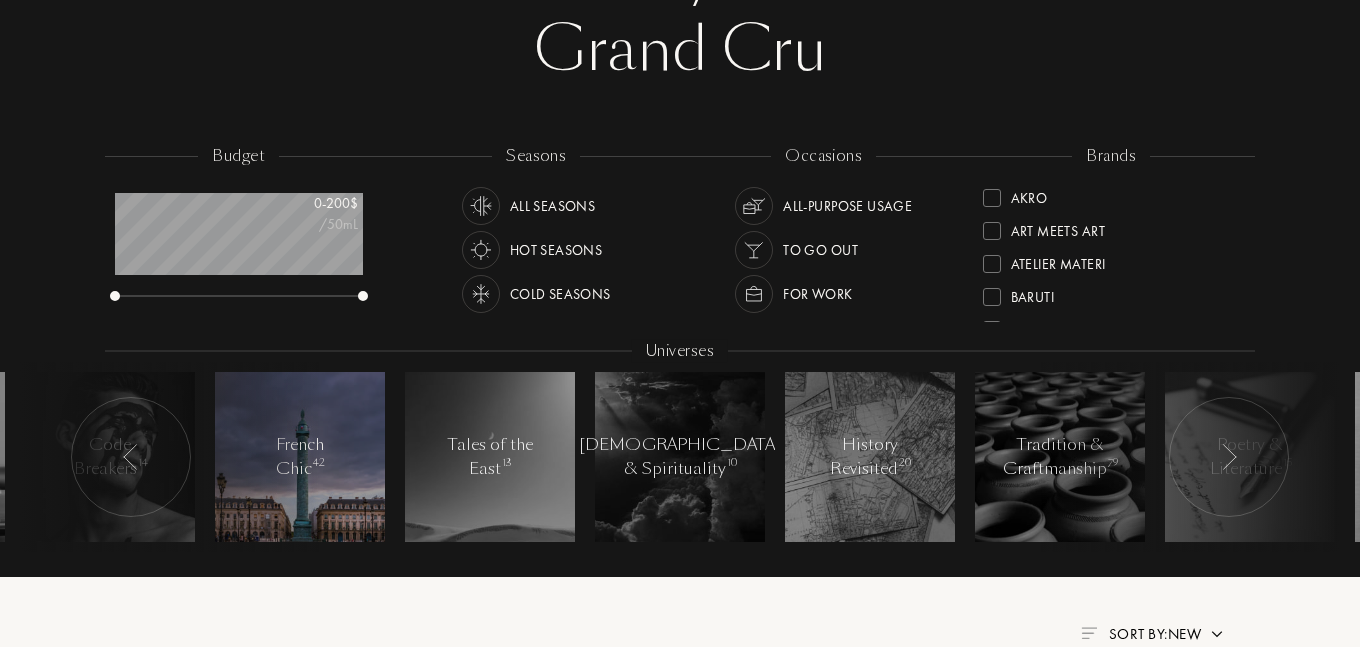 click on "French Chic 42" at bounding box center (300, 457) 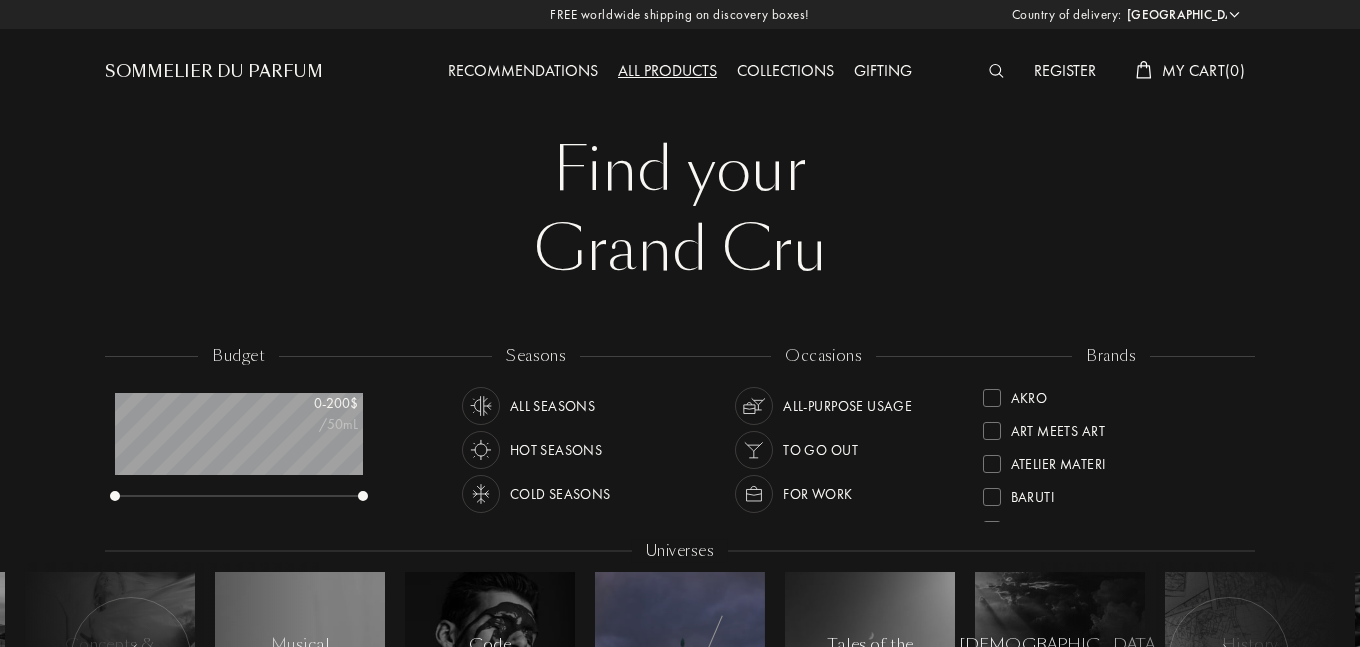 scroll, scrollTop: 400, scrollLeft: 0, axis: vertical 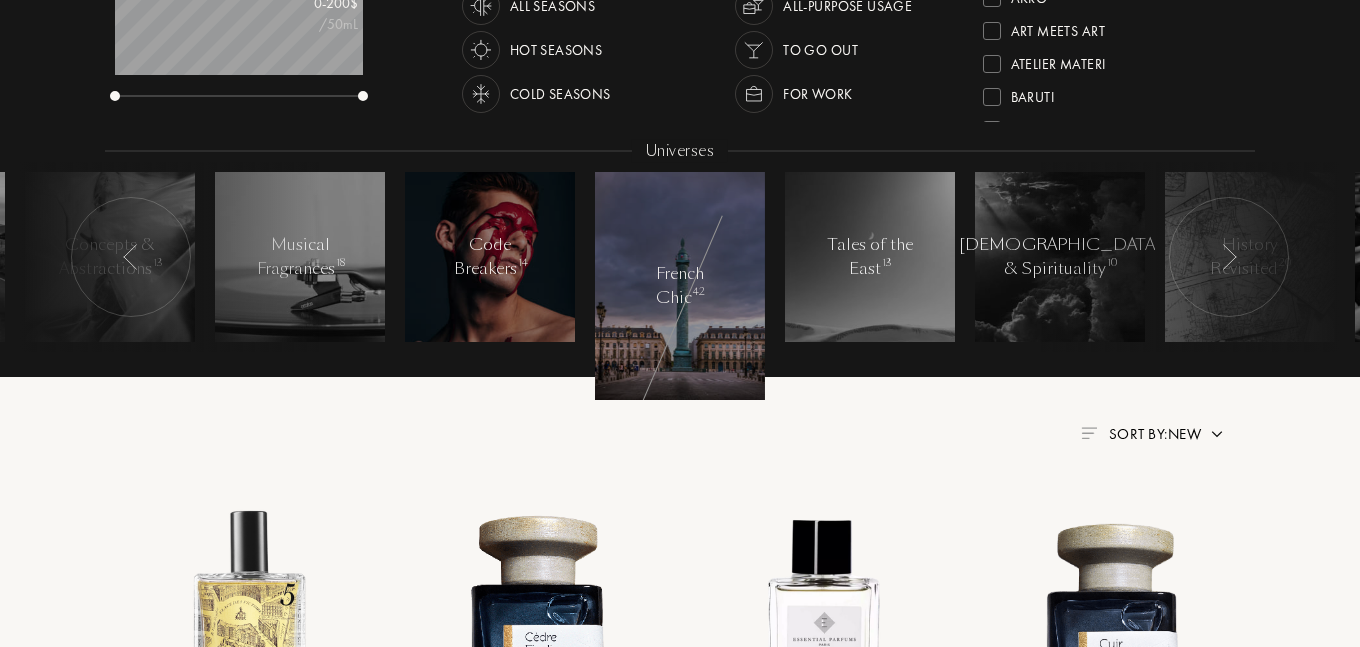 click at bounding box center (490, 257) 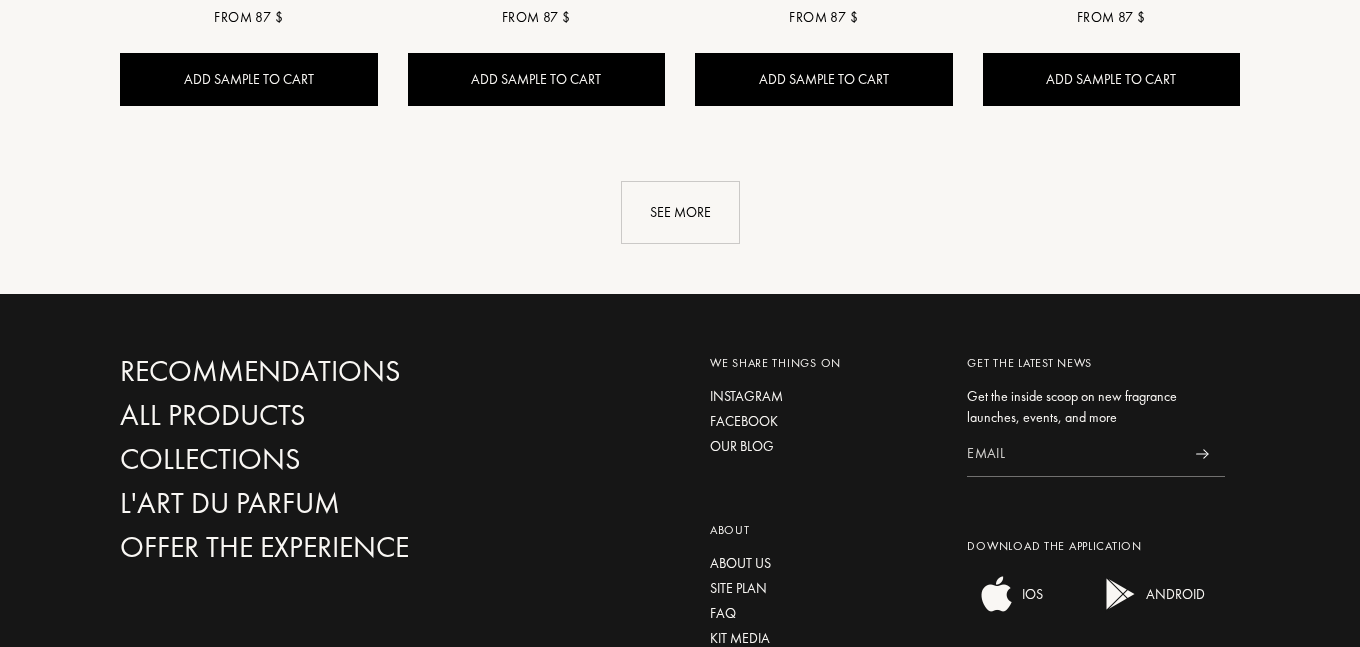 scroll, scrollTop: 2400, scrollLeft: 0, axis: vertical 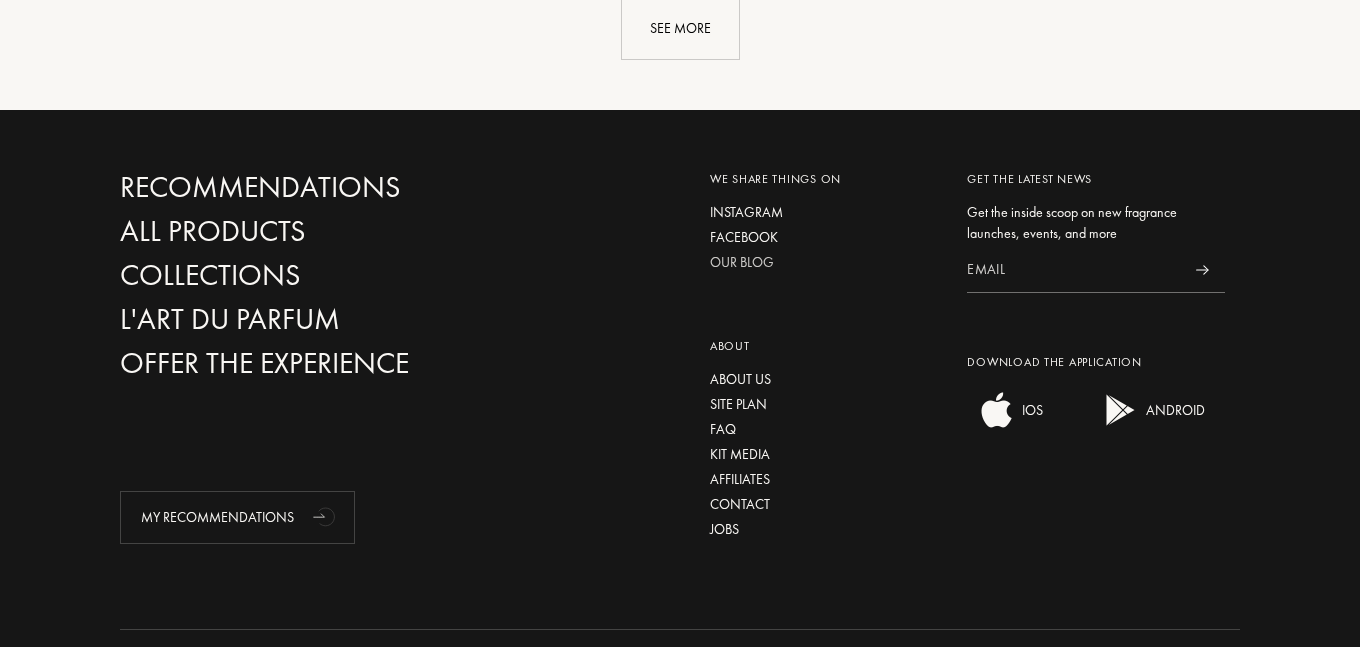 click on "Our blog" at bounding box center (824, 262) 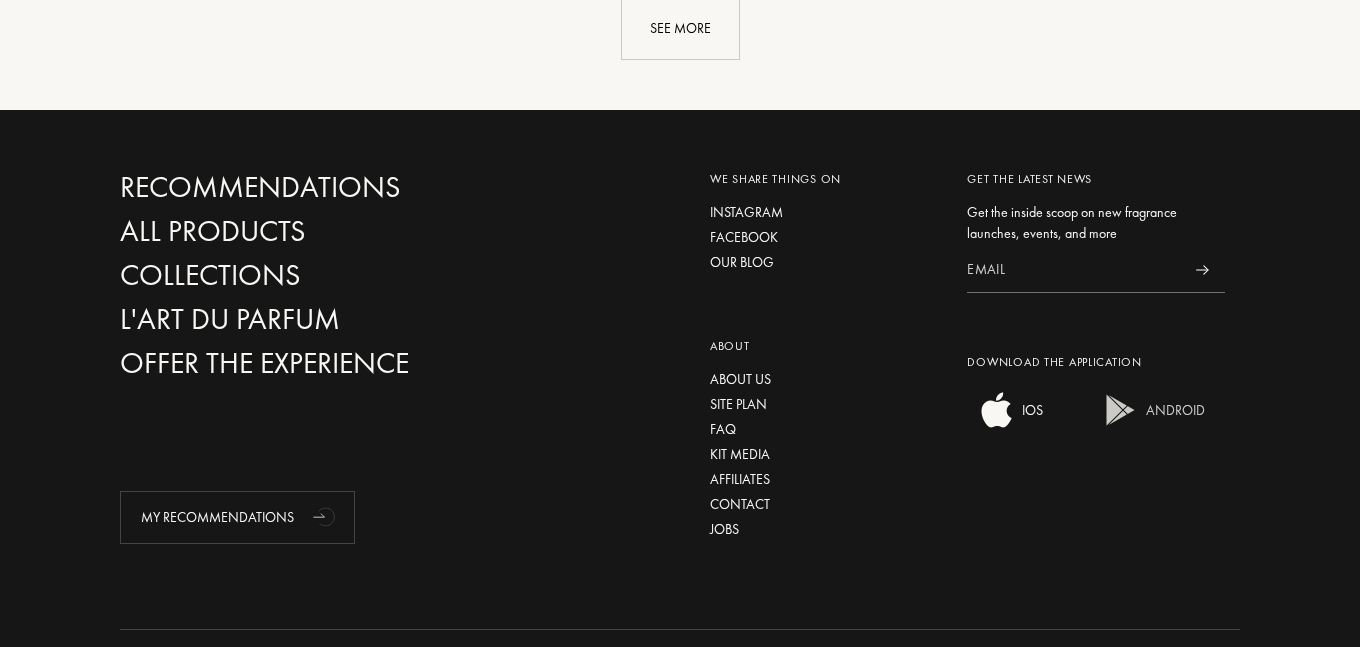 click on "ANDROID" at bounding box center [1173, 410] 